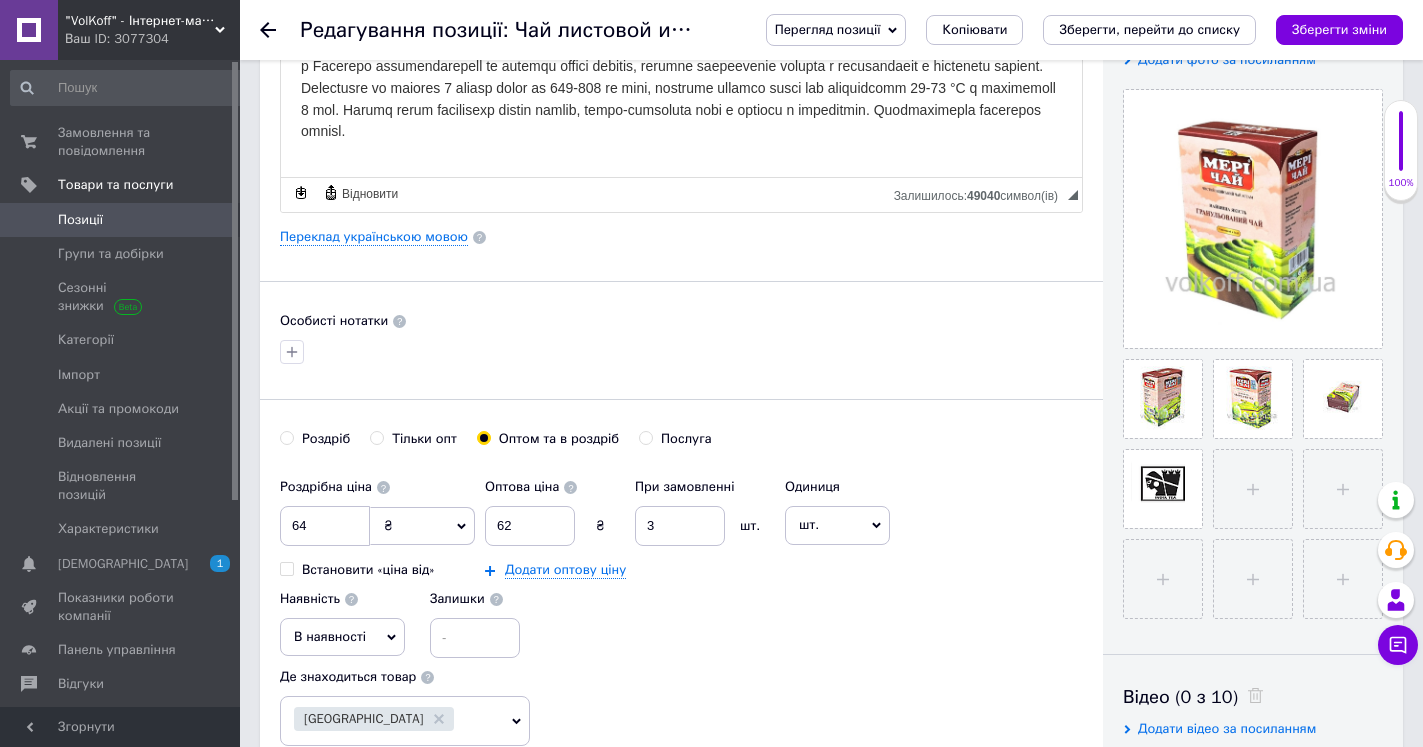 scroll, scrollTop: 408, scrollLeft: 0, axis: vertical 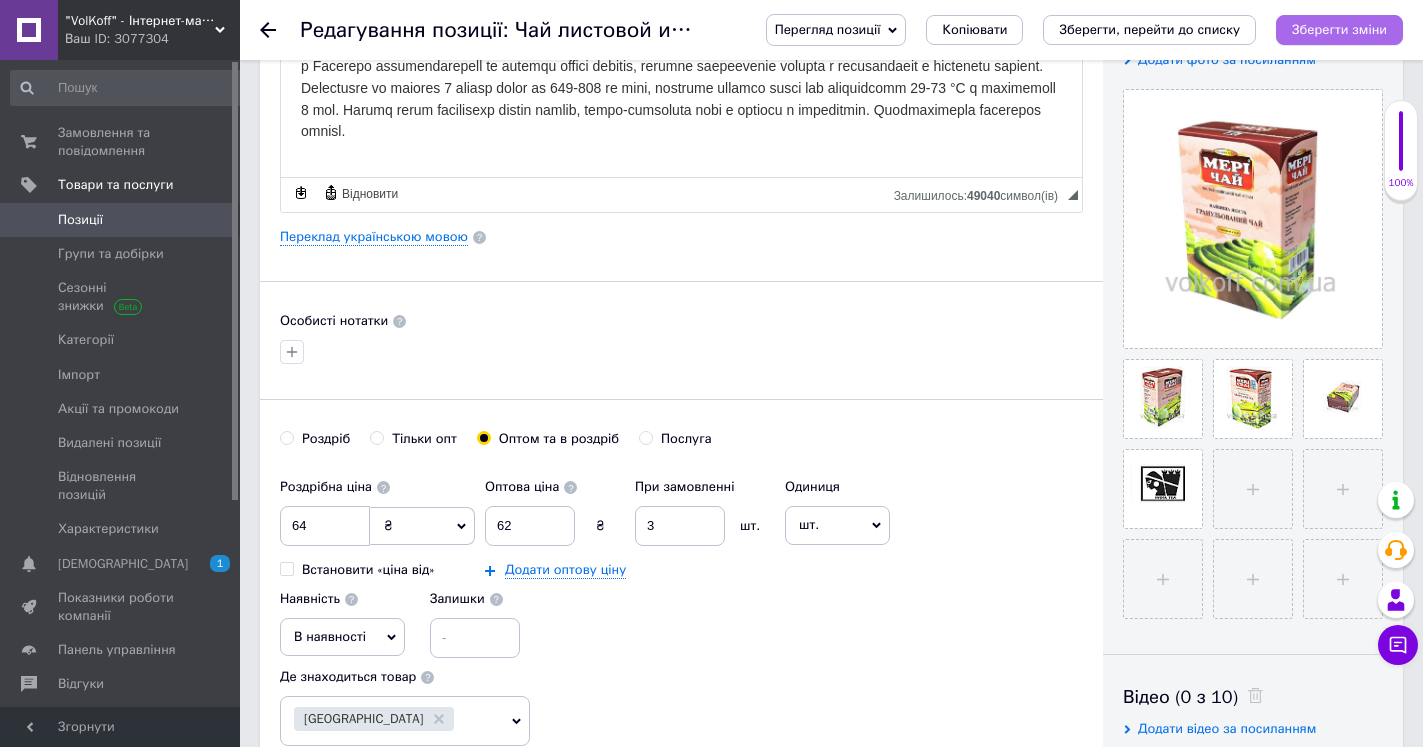 click on "Зберегти зміни" at bounding box center (1339, 29) 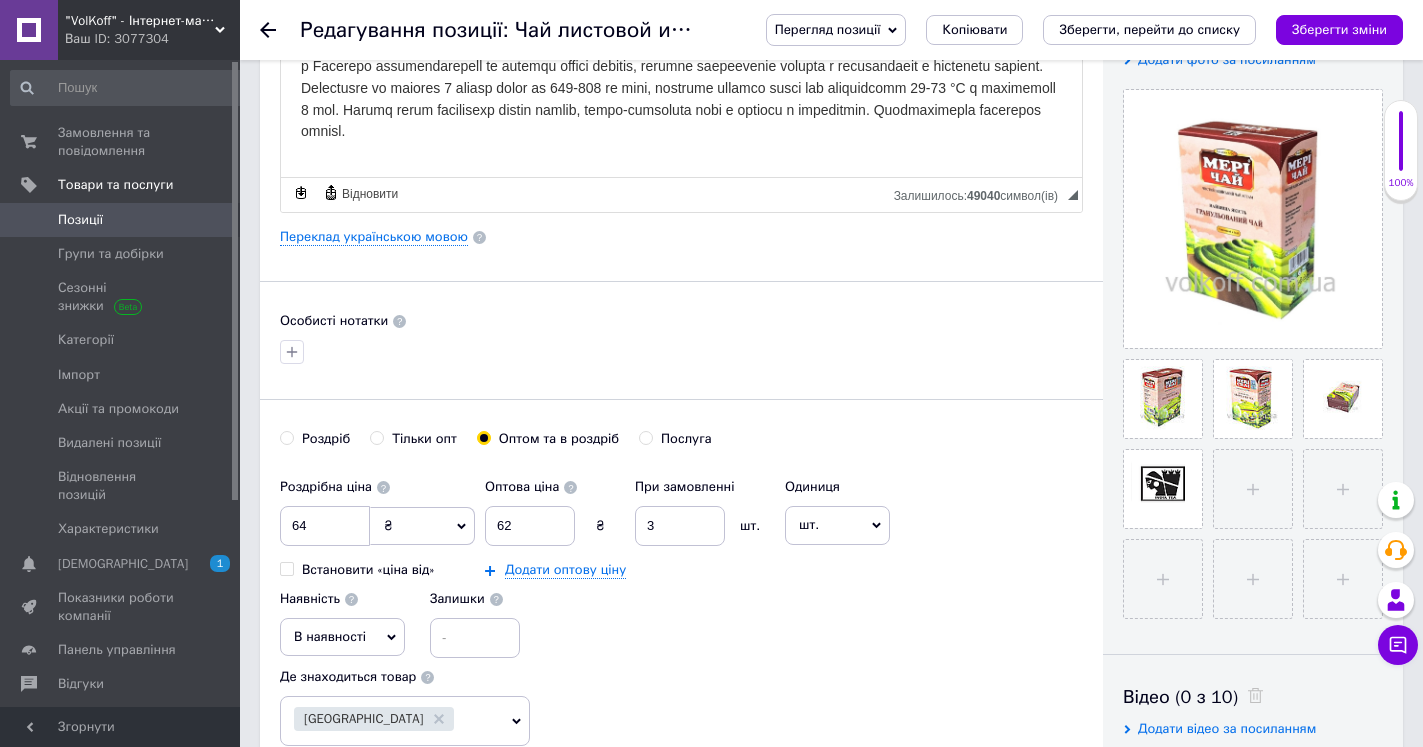 click 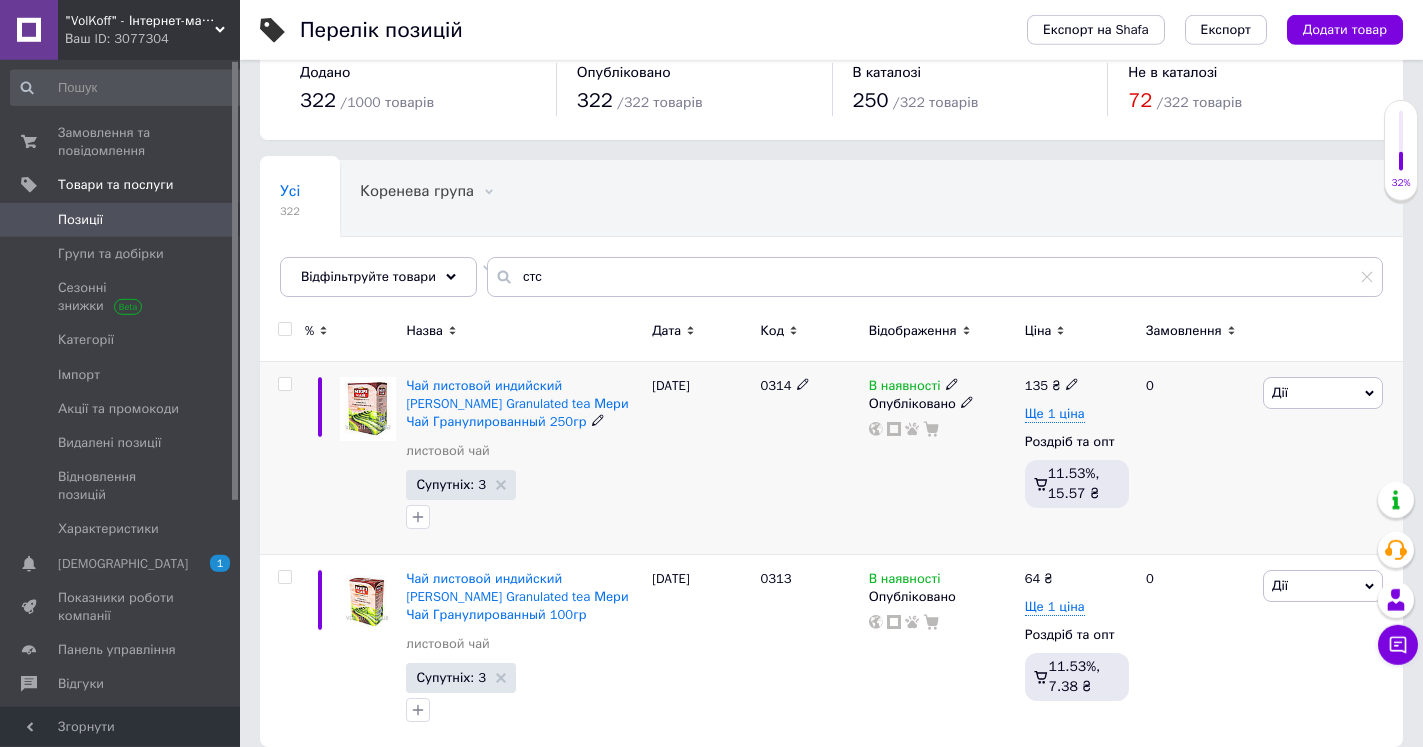 scroll, scrollTop: 61, scrollLeft: 0, axis: vertical 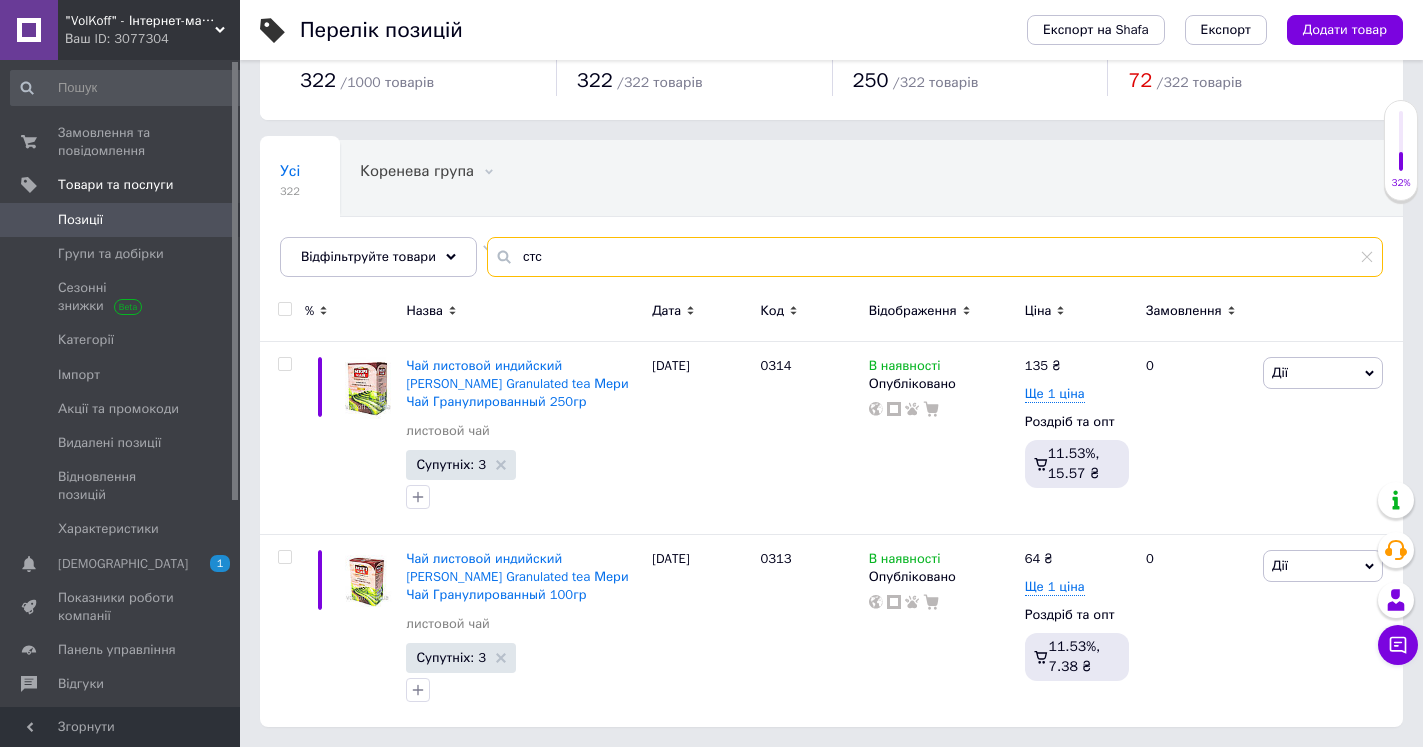 drag, startPoint x: 636, startPoint y: 265, endPoint x: 428, endPoint y: 258, distance: 208.11775 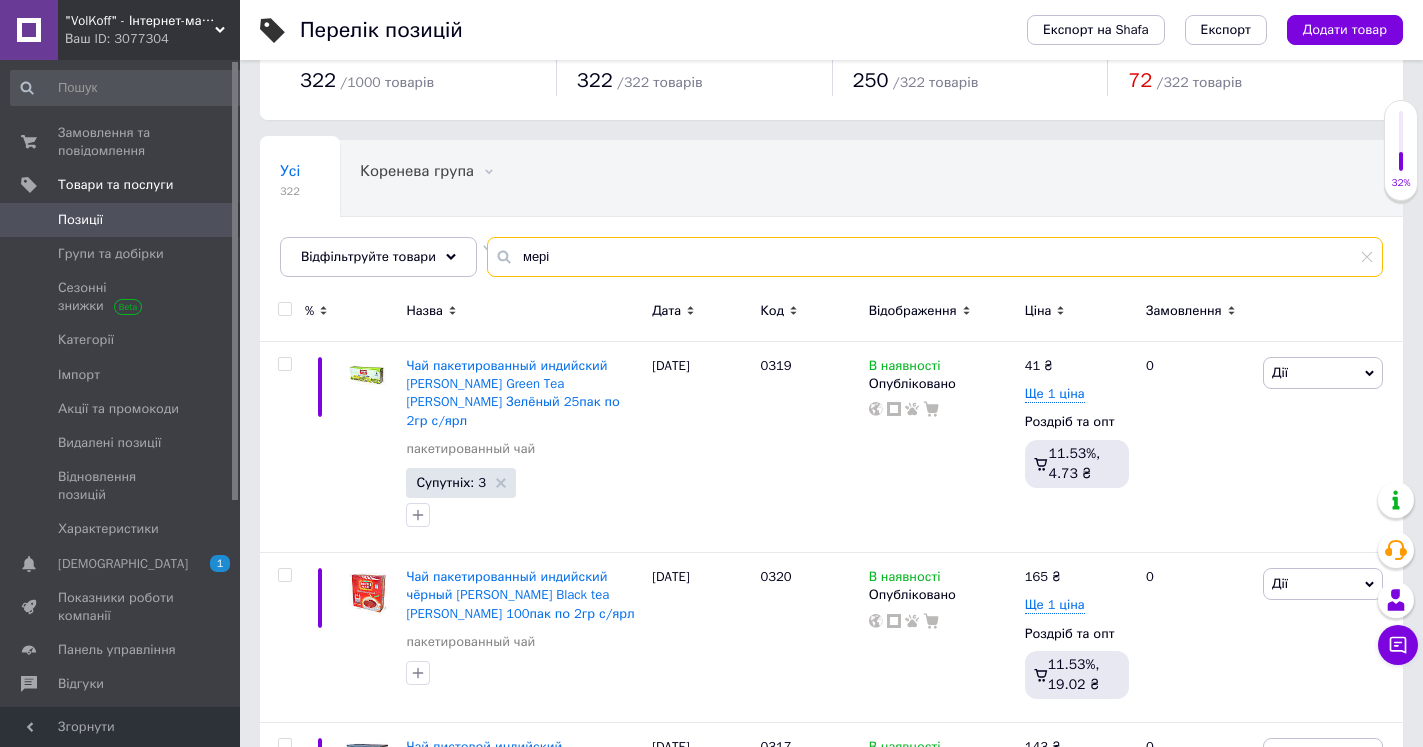 type on "мері" 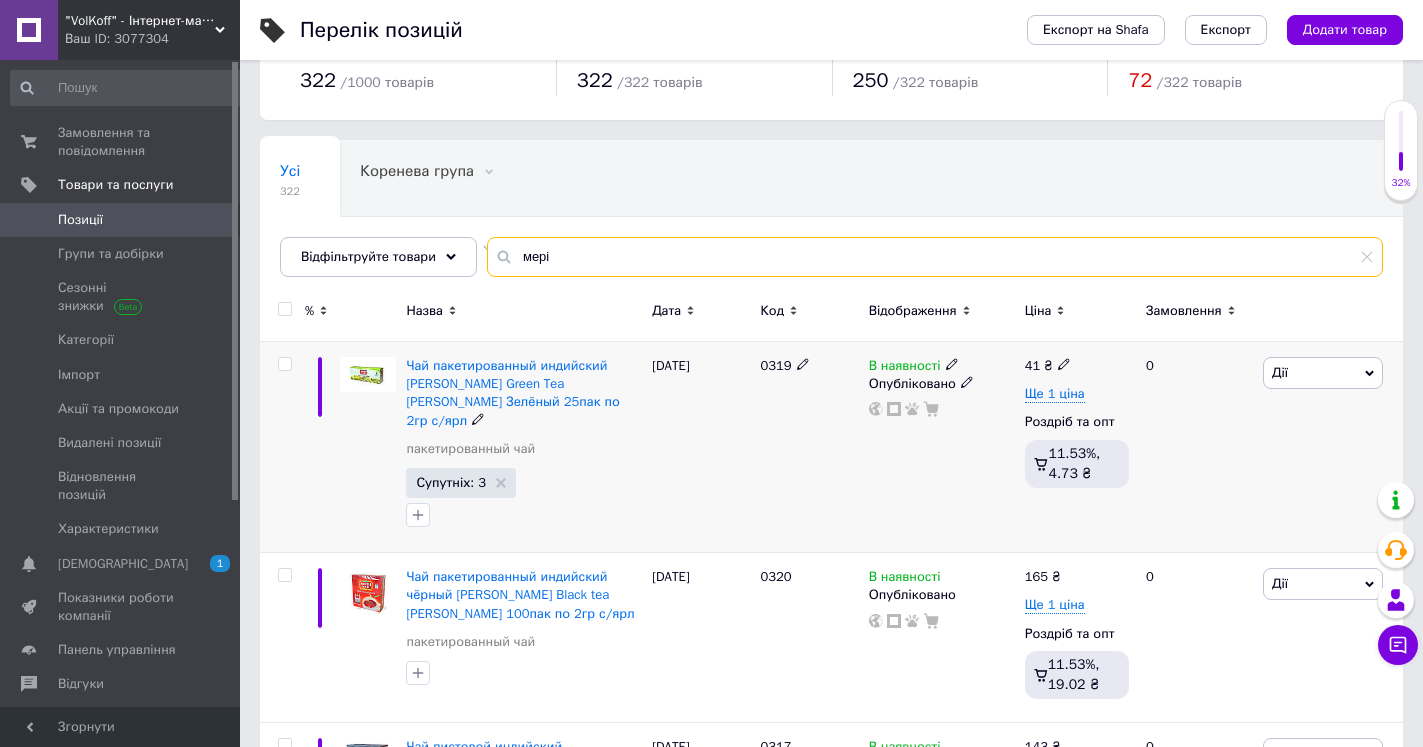 scroll, scrollTop: 571, scrollLeft: 0, axis: vertical 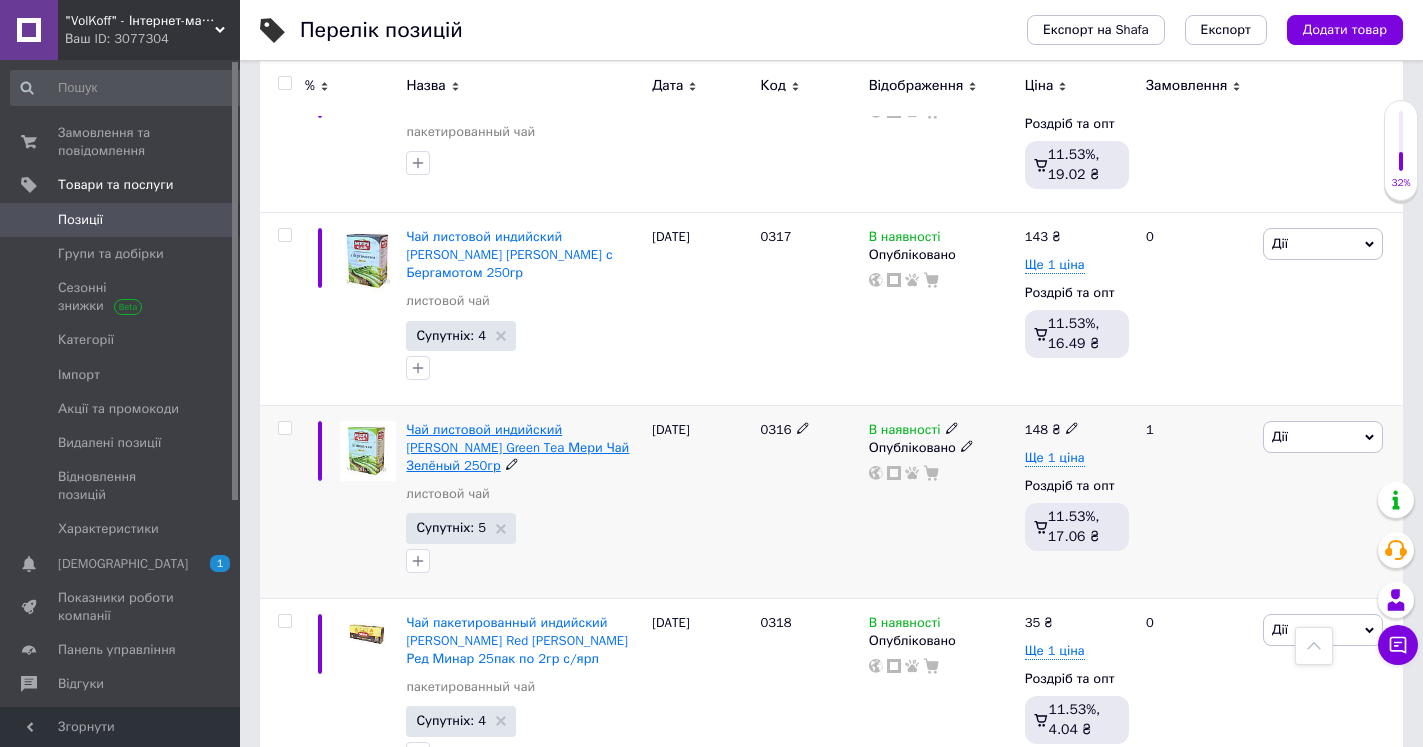 click on "Чай листовой индийский [PERSON_NAME] Green Tea Мери Чай Зелёный 250гр" at bounding box center [517, 447] 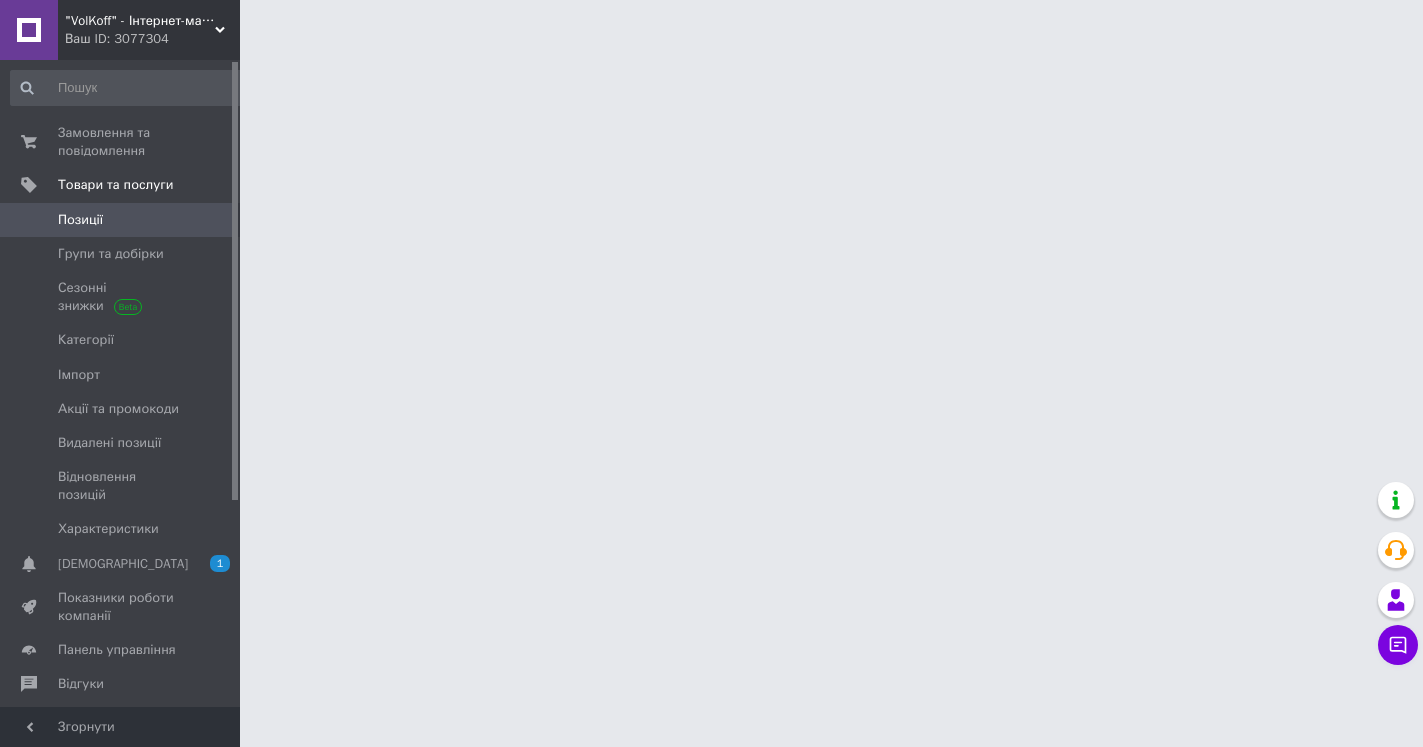 scroll, scrollTop: 0, scrollLeft: 0, axis: both 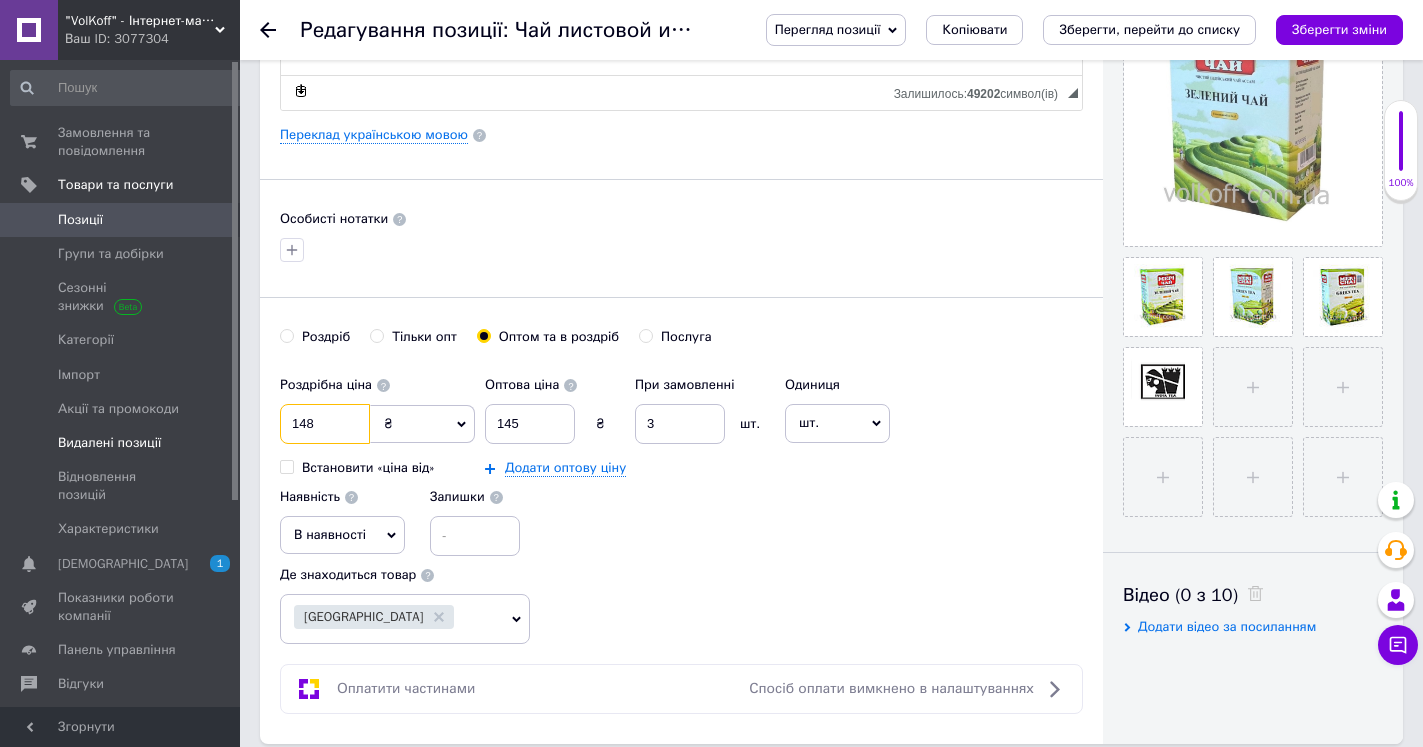 drag, startPoint x: 328, startPoint y: 431, endPoint x: 215, endPoint y: 414, distance: 114.27161 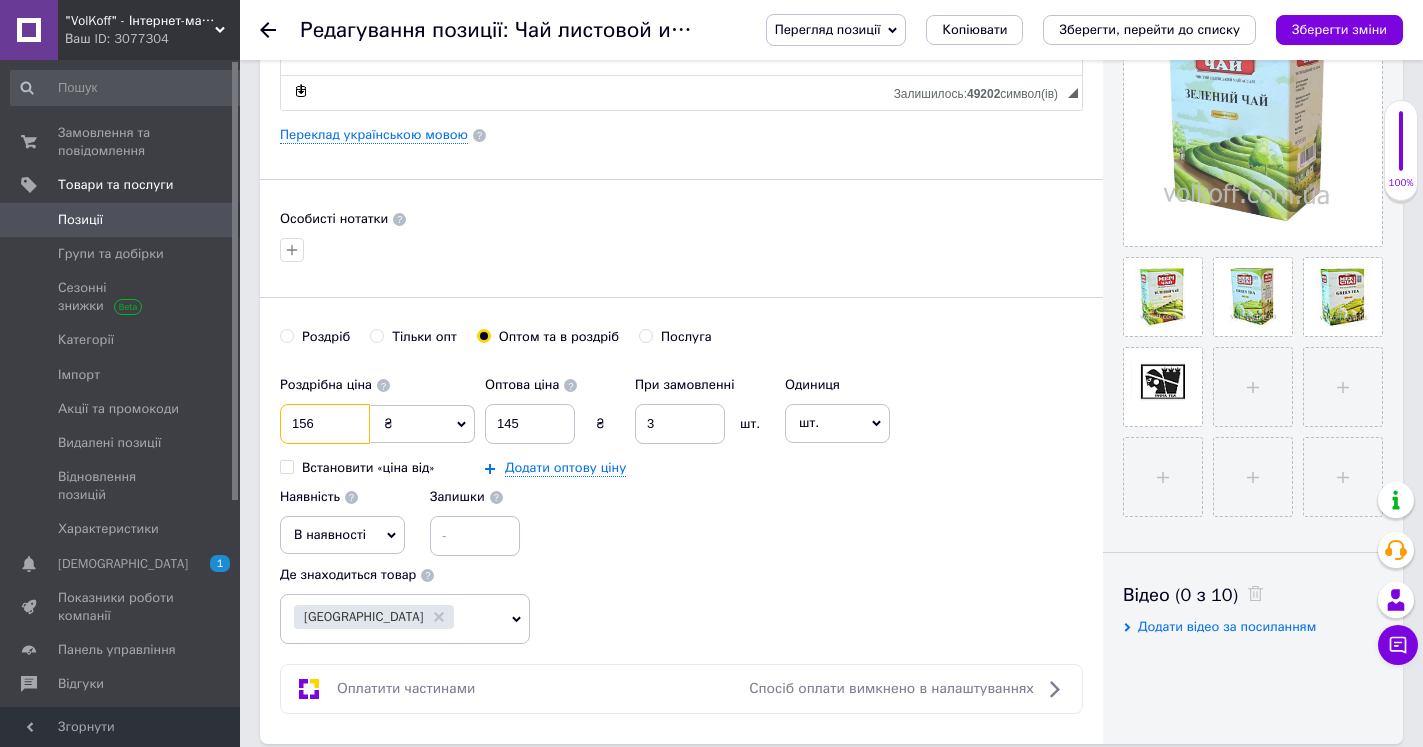 type on "156" 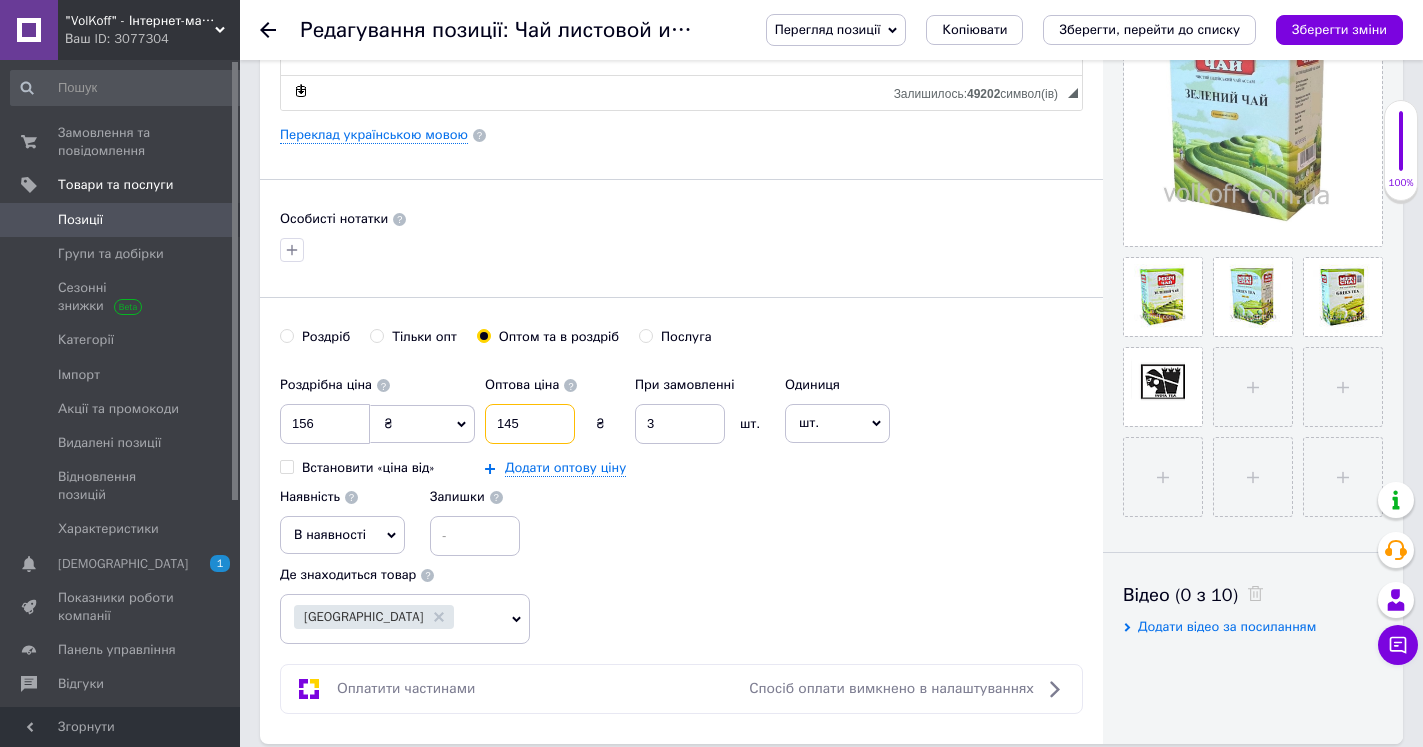drag, startPoint x: 451, startPoint y: 425, endPoint x: 382, endPoint y: 423, distance: 69.02898 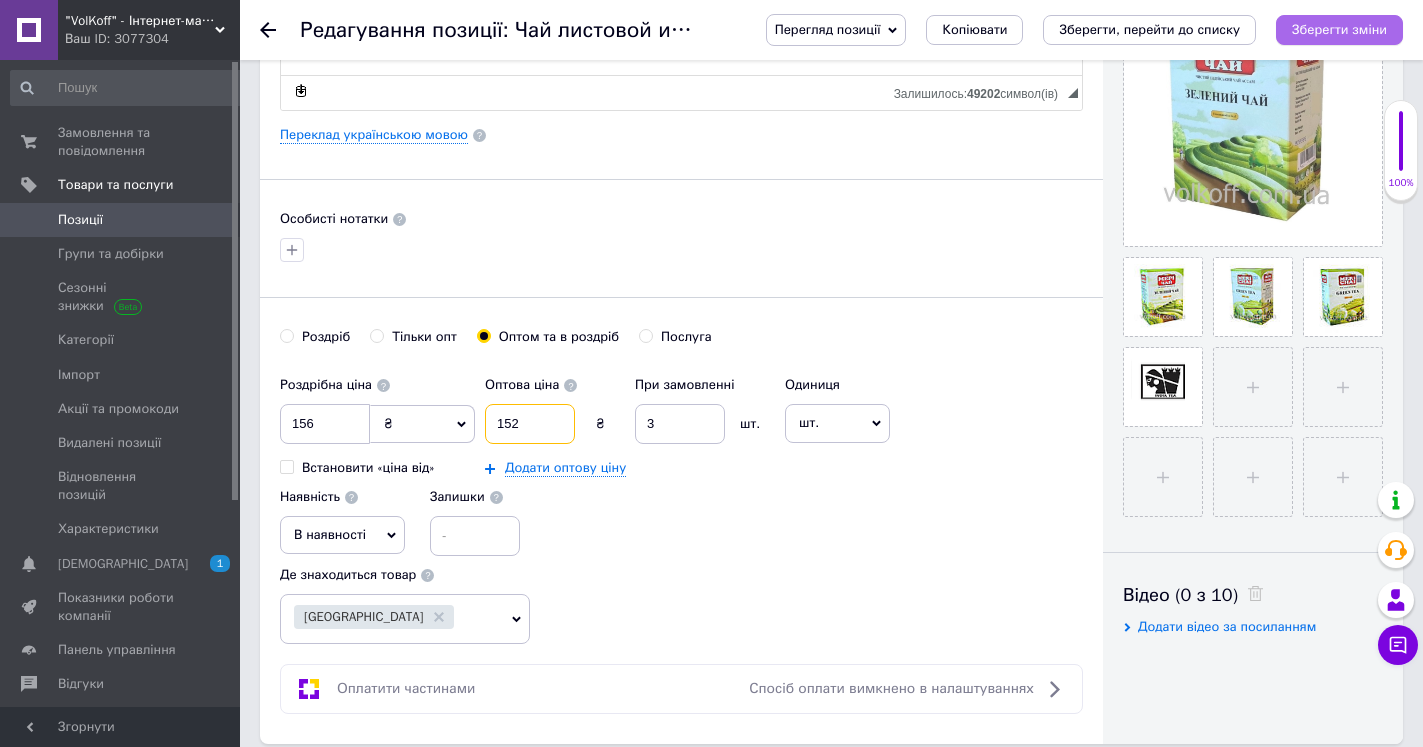 type on "152" 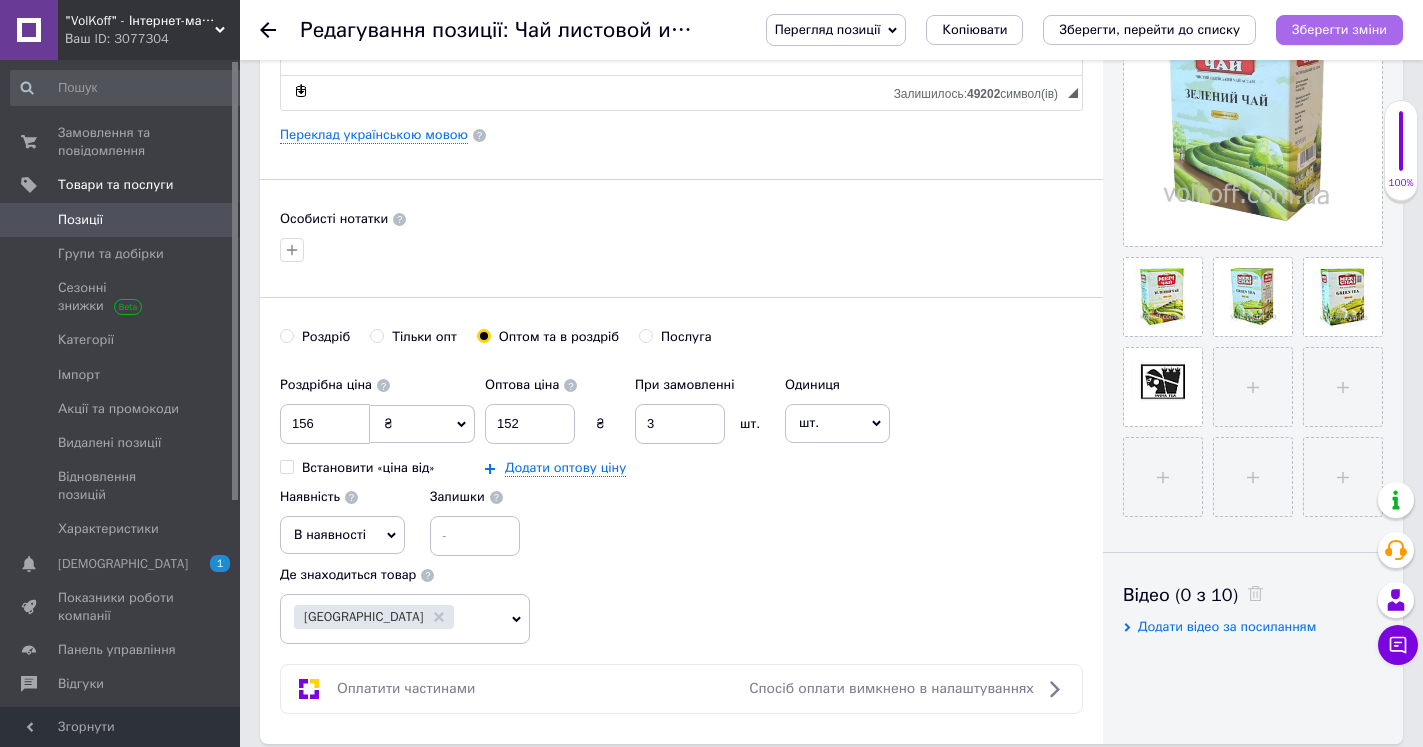click on "Зберегти зміни" at bounding box center [1339, 29] 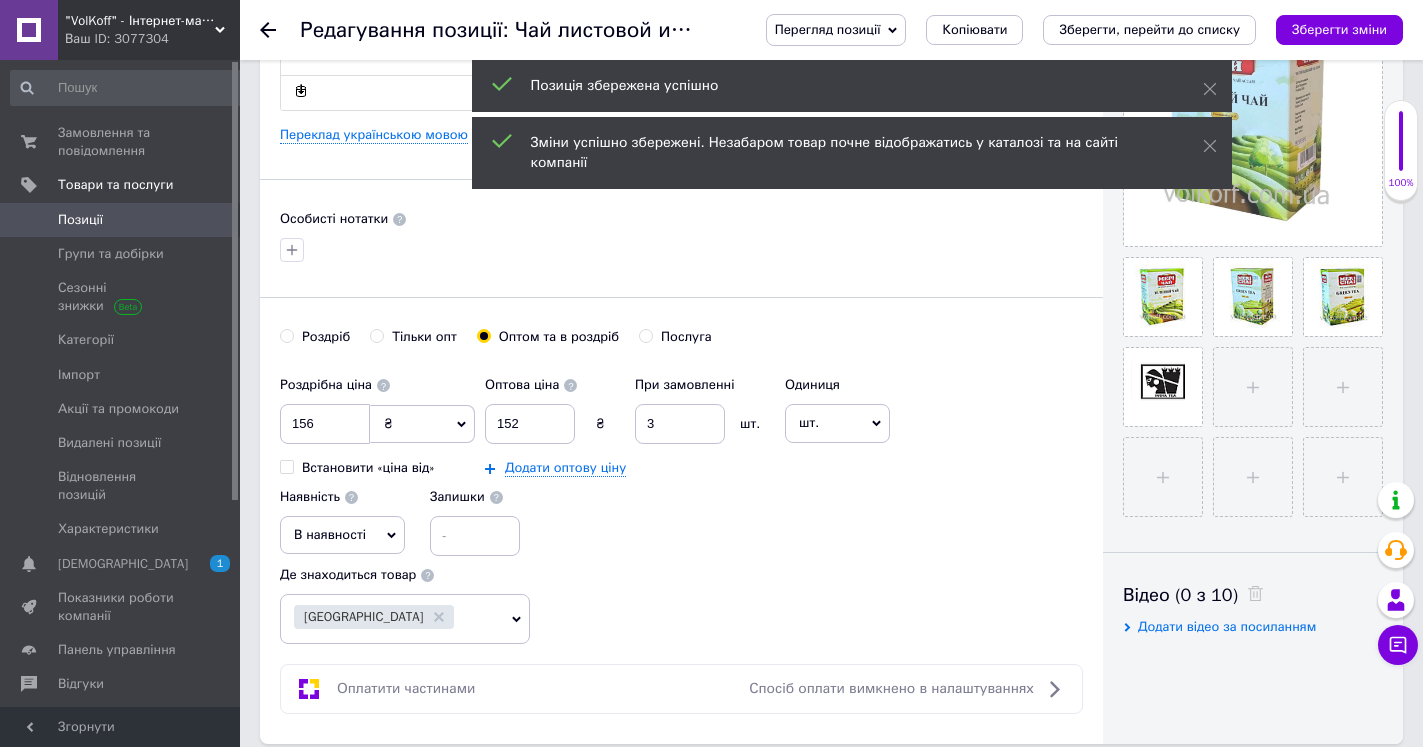 click 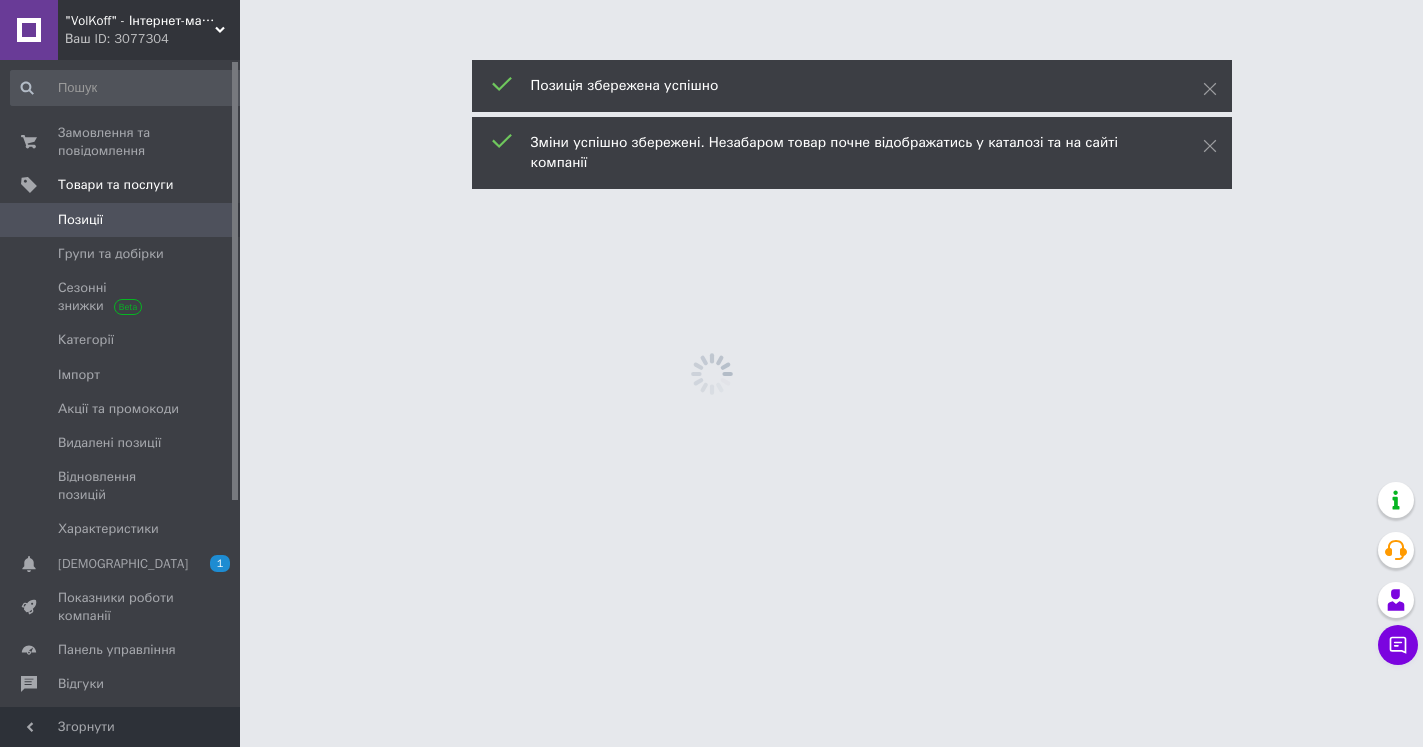 scroll, scrollTop: 0, scrollLeft: 0, axis: both 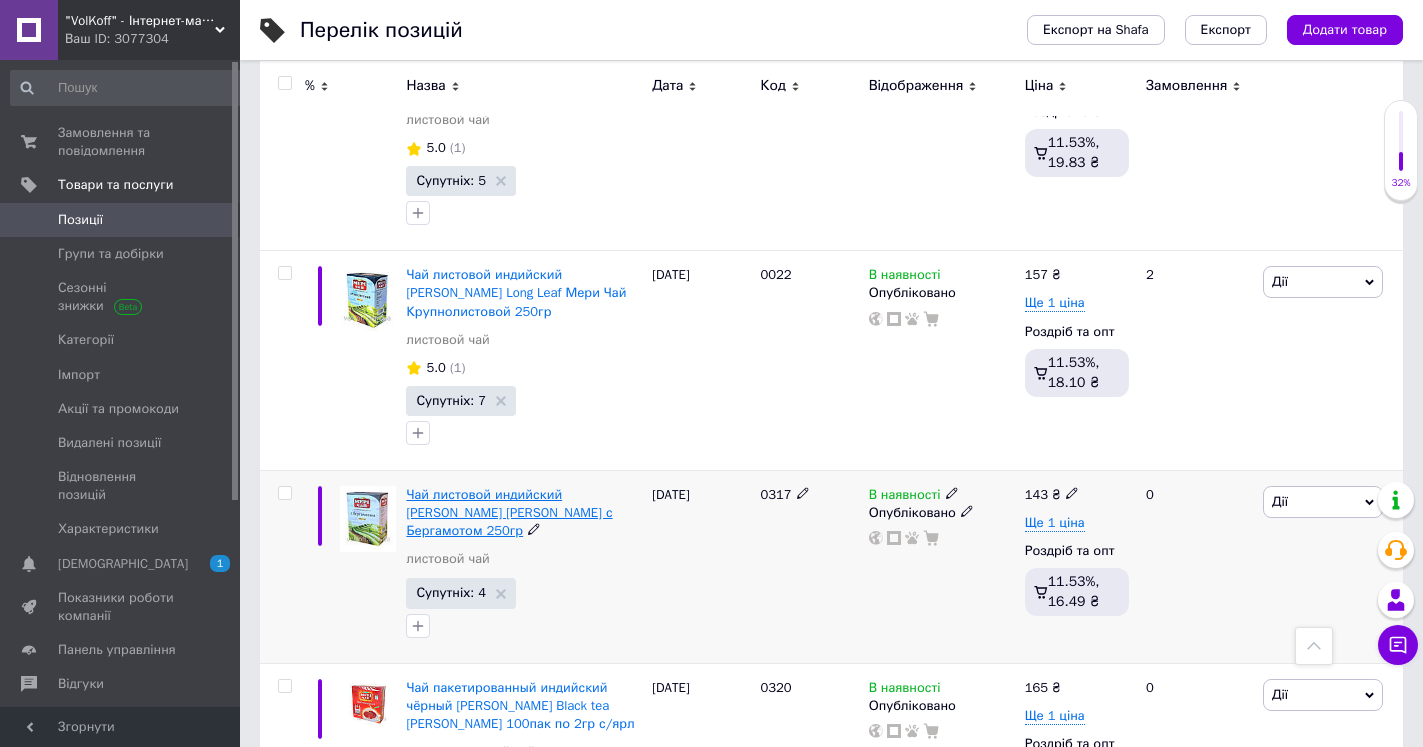 click on "Чай листовой индийский [PERSON_NAME] [PERSON_NAME] с Бергамотом 250гр" at bounding box center (509, 512) 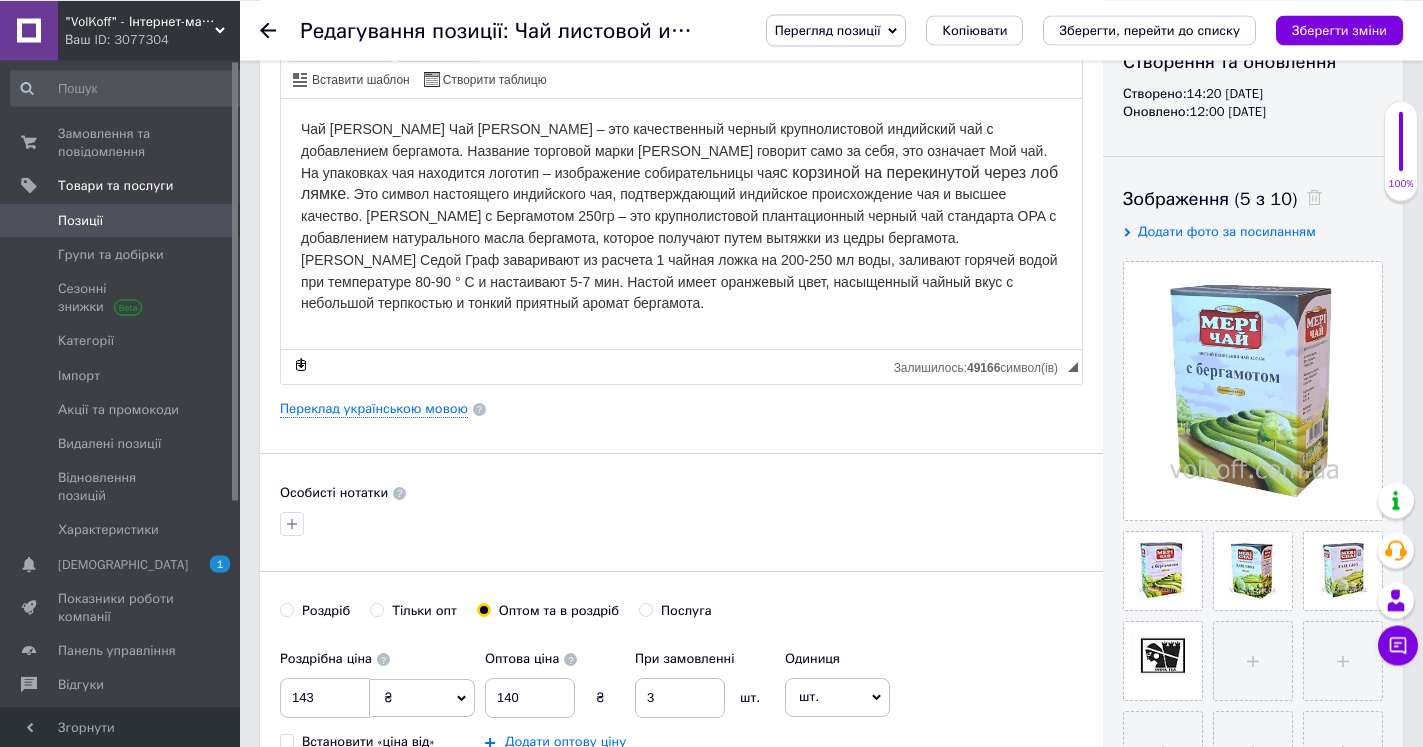 scroll, scrollTop: 510, scrollLeft: 0, axis: vertical 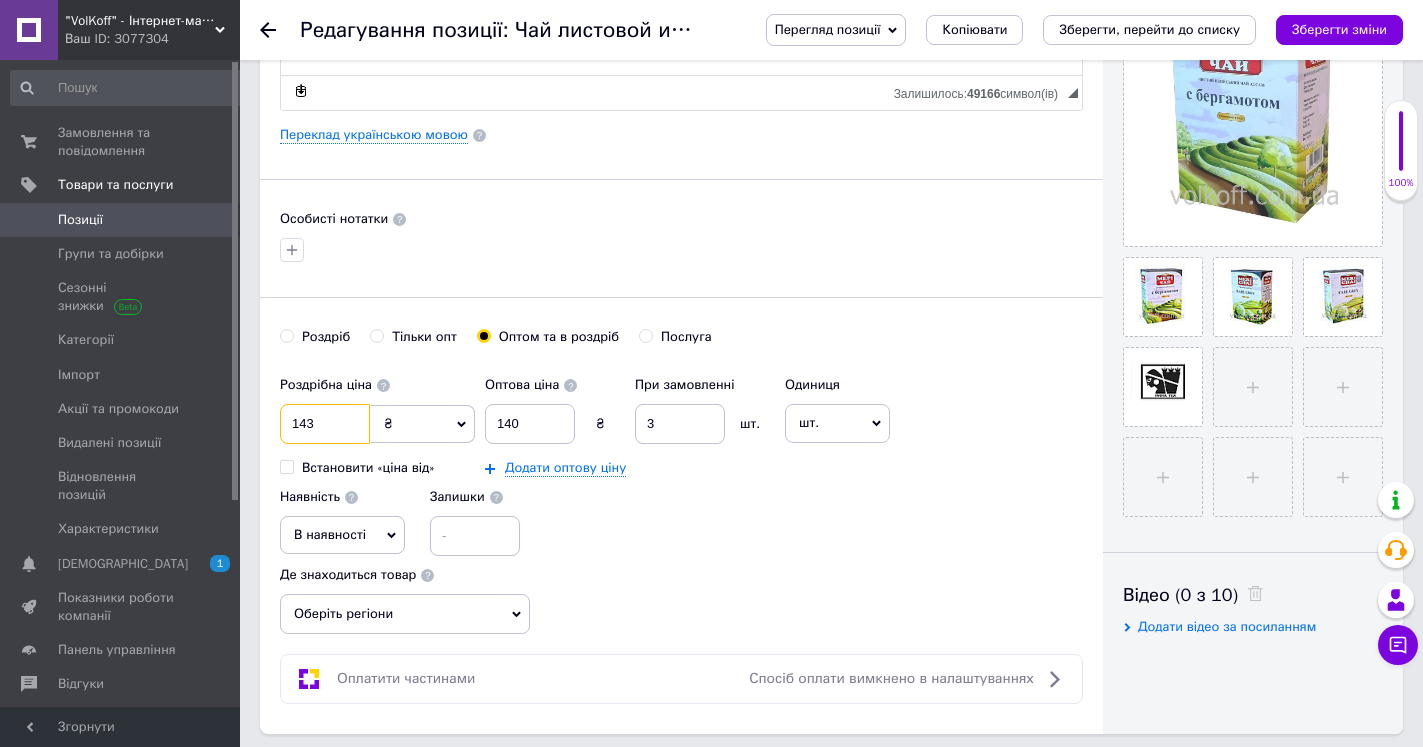drag, startPoint x: 323, startPoint y: 419, endPoint x: 162, endPoint y: 458, distance: 165.65627 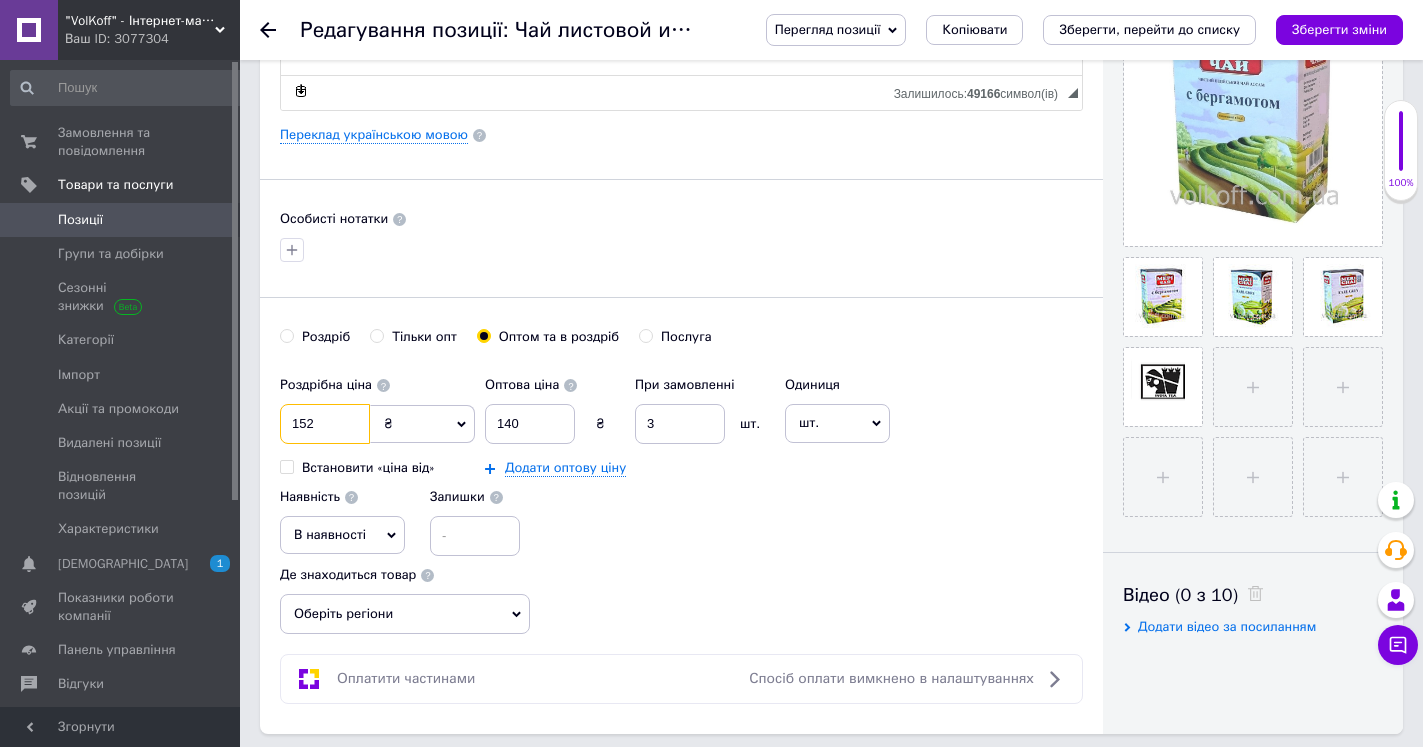 type on "152" 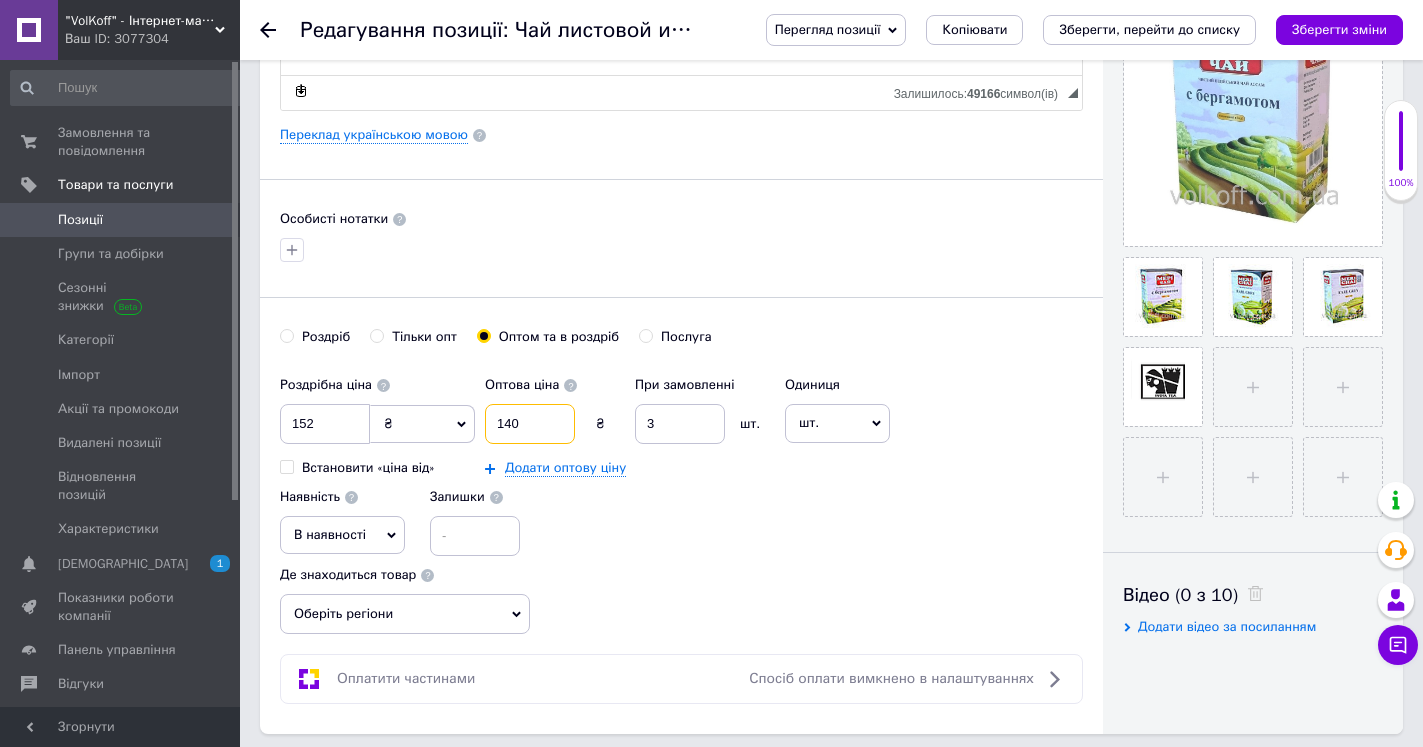 drag, startPoint x: 549, startPoint y: 435, endPoint x: 442, endPoint y: 433, distance: 107.01869 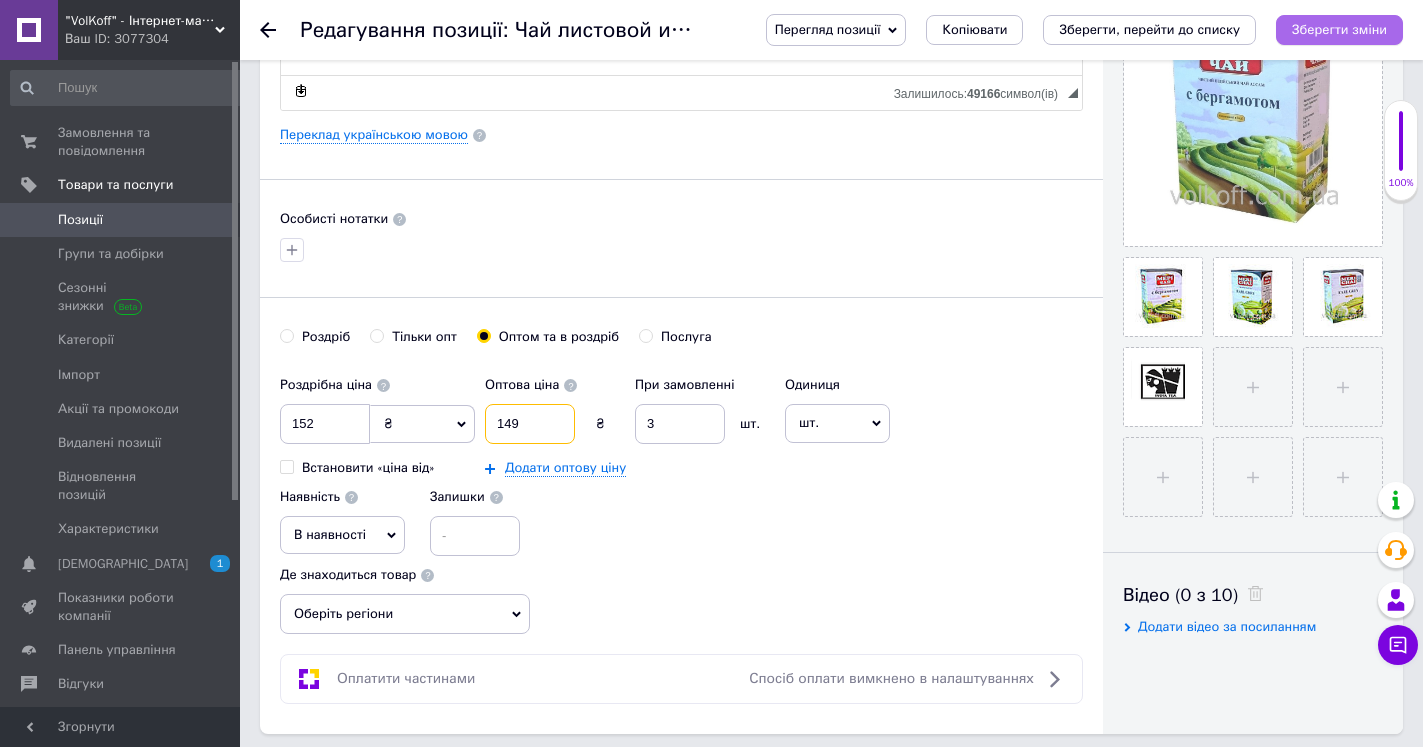 type on "149" 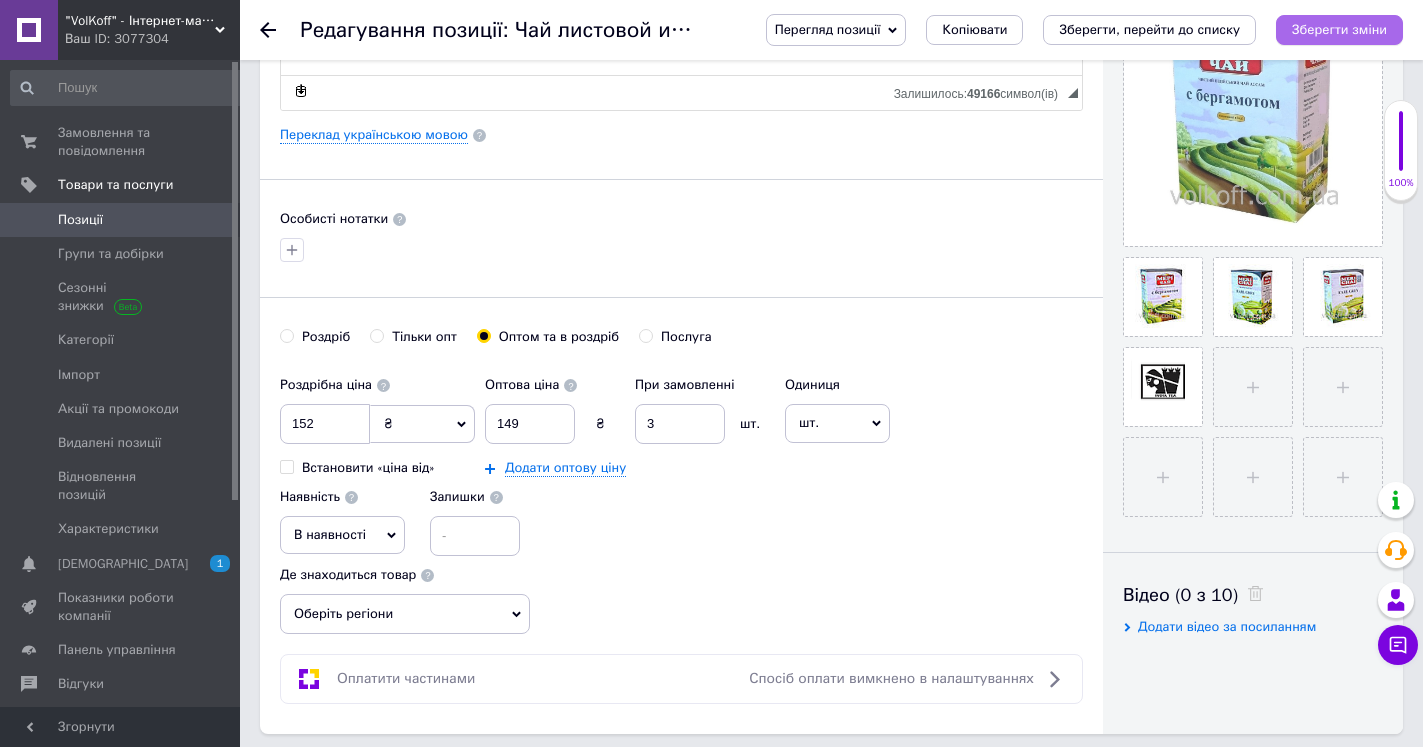 click on "Зберегти зміни" at bounding box center [1339, 29] 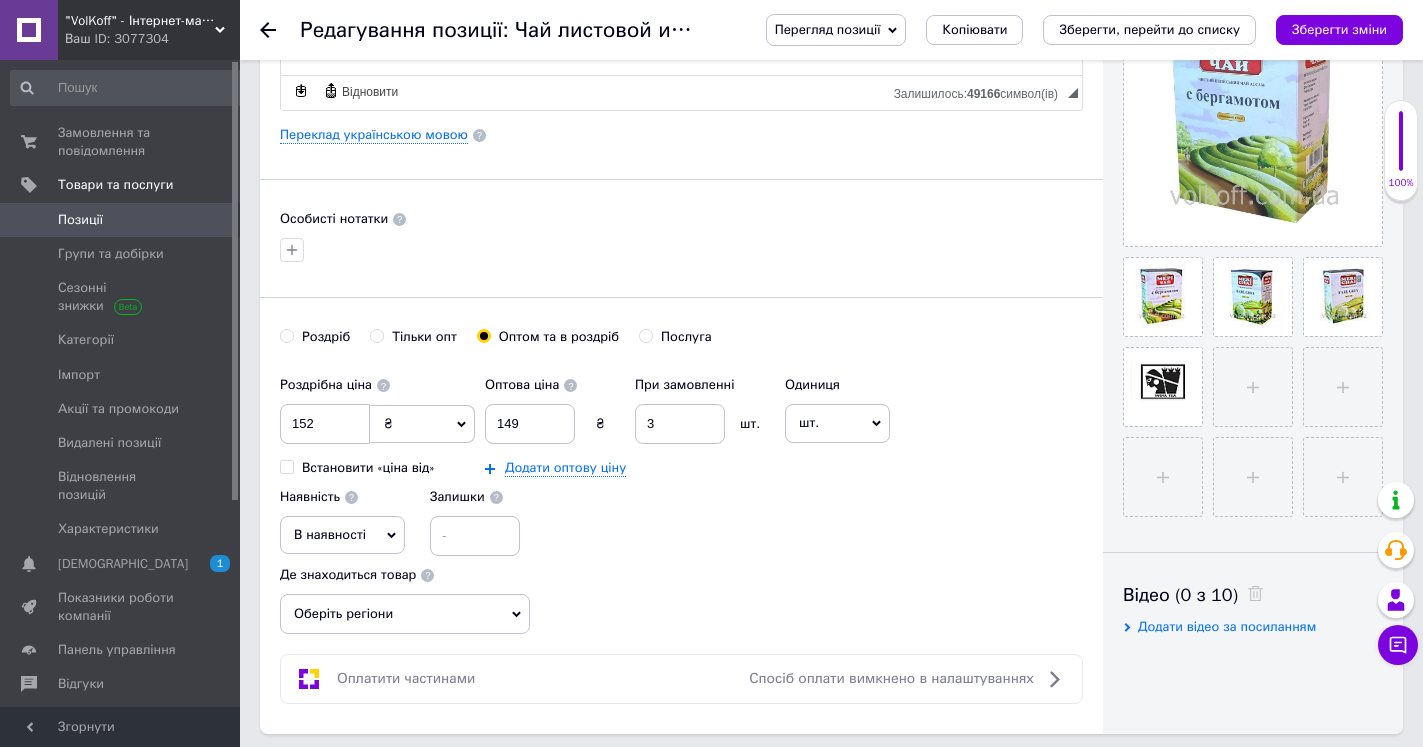 click 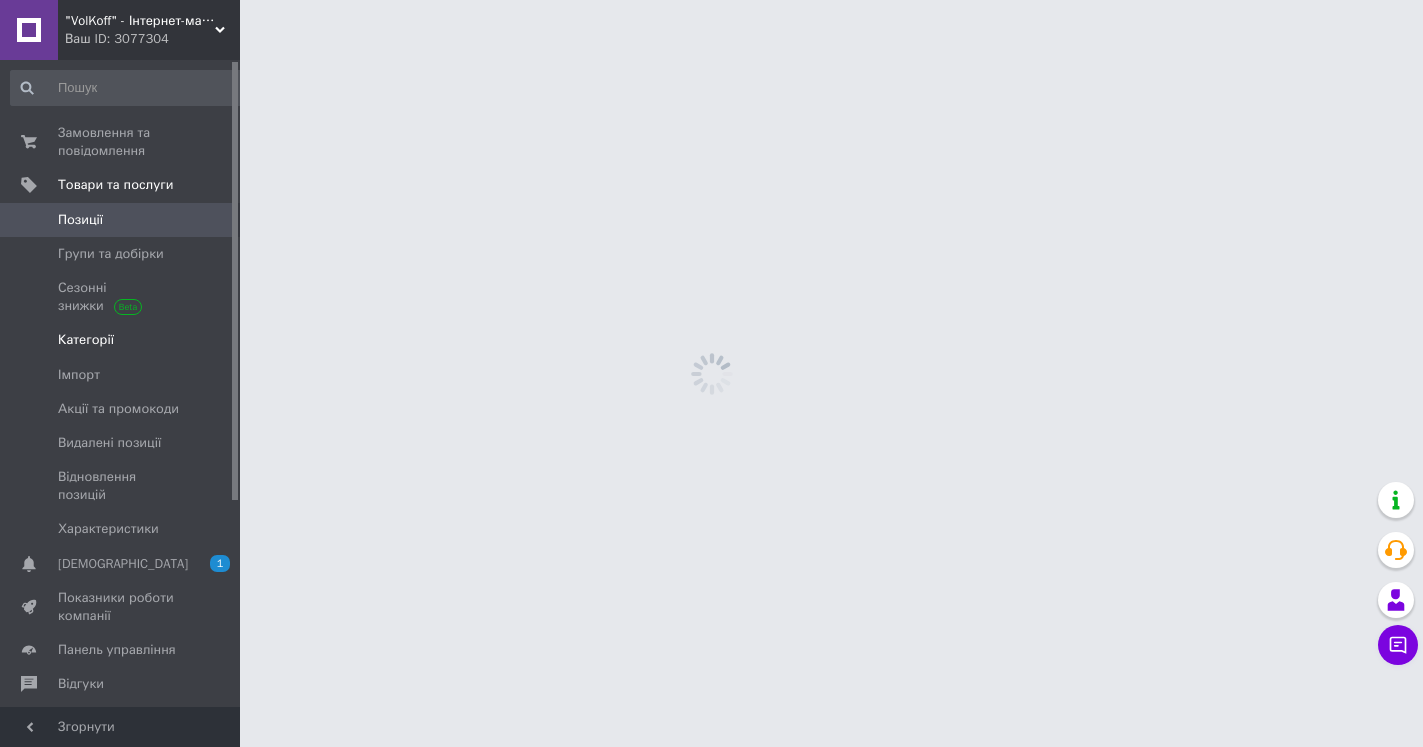 scroll, scrollTop: 0, scrollLeft: 0, axis: both 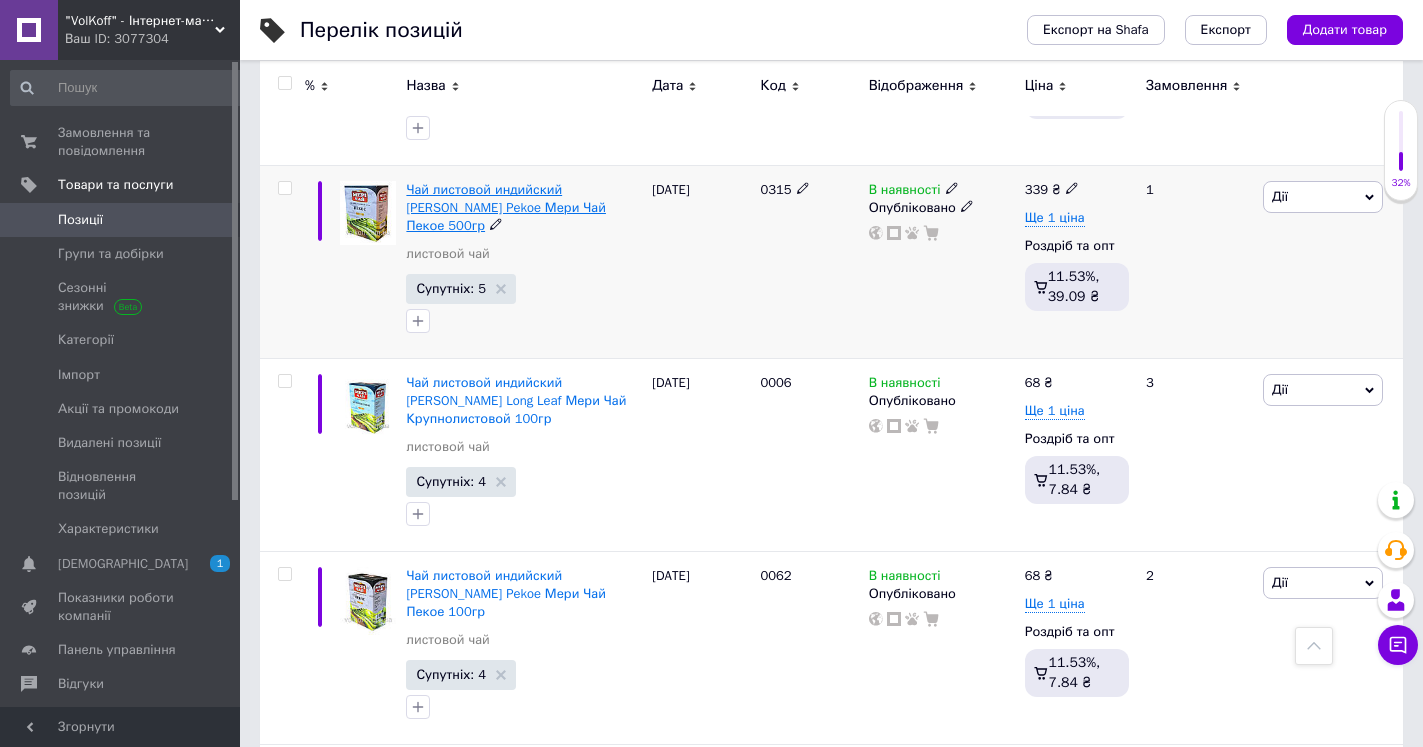 click on "Чай листовой индийский [PERSON_NAME] Pekoe Мери Чай Пекое 500гр" at bounding box center [506, 207] 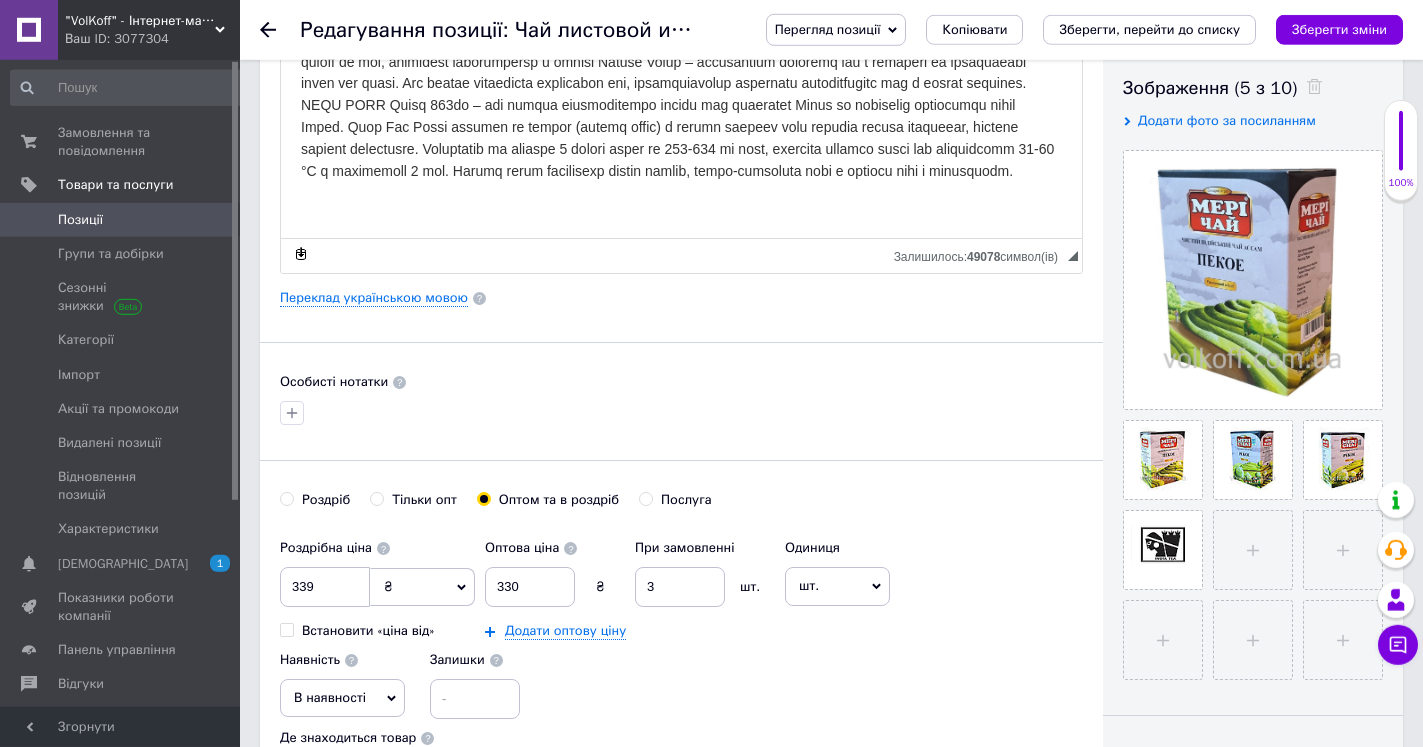 scroll, scrollTop: 408, scrollLeft: 0, axis: vertical 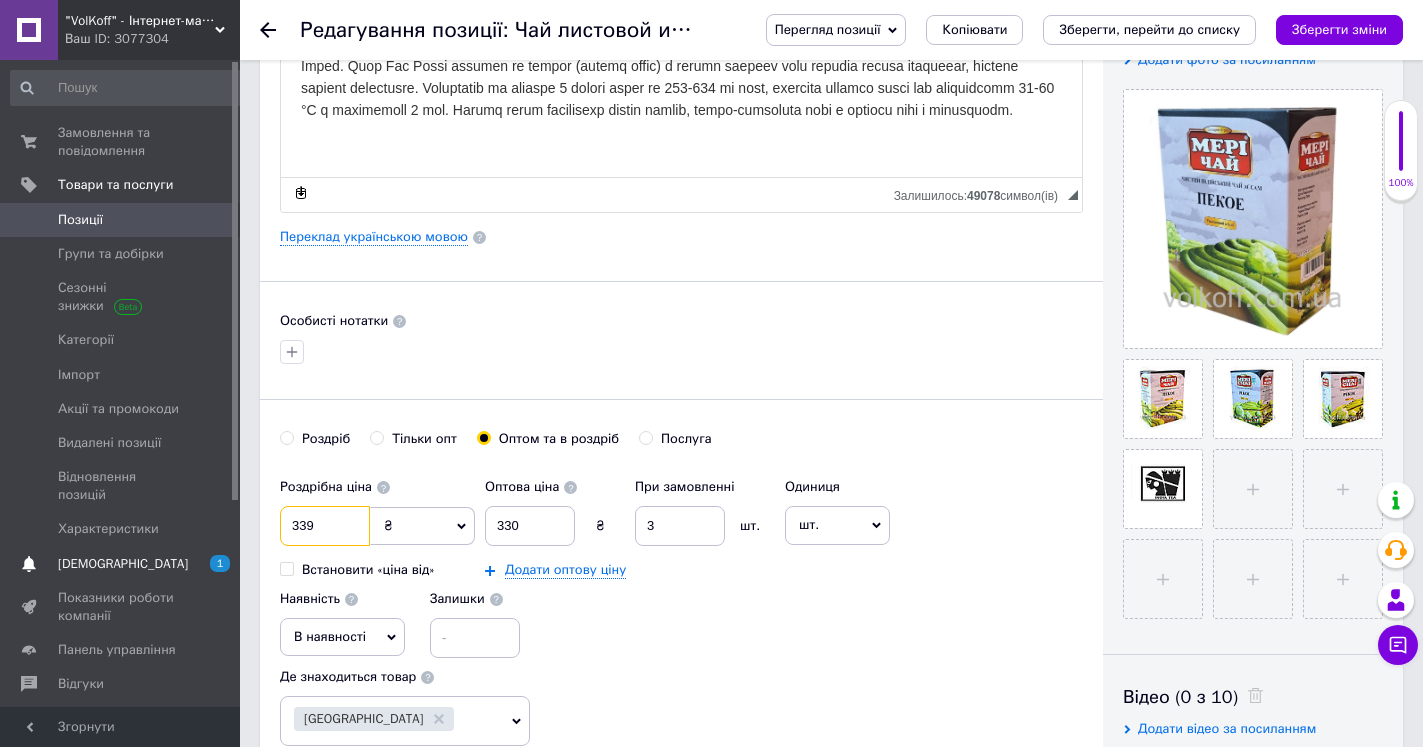 drag, startPoint x: 347, startPoint y: 537, endPoint x: 186, endPoint y: 539, distance: 161.01242 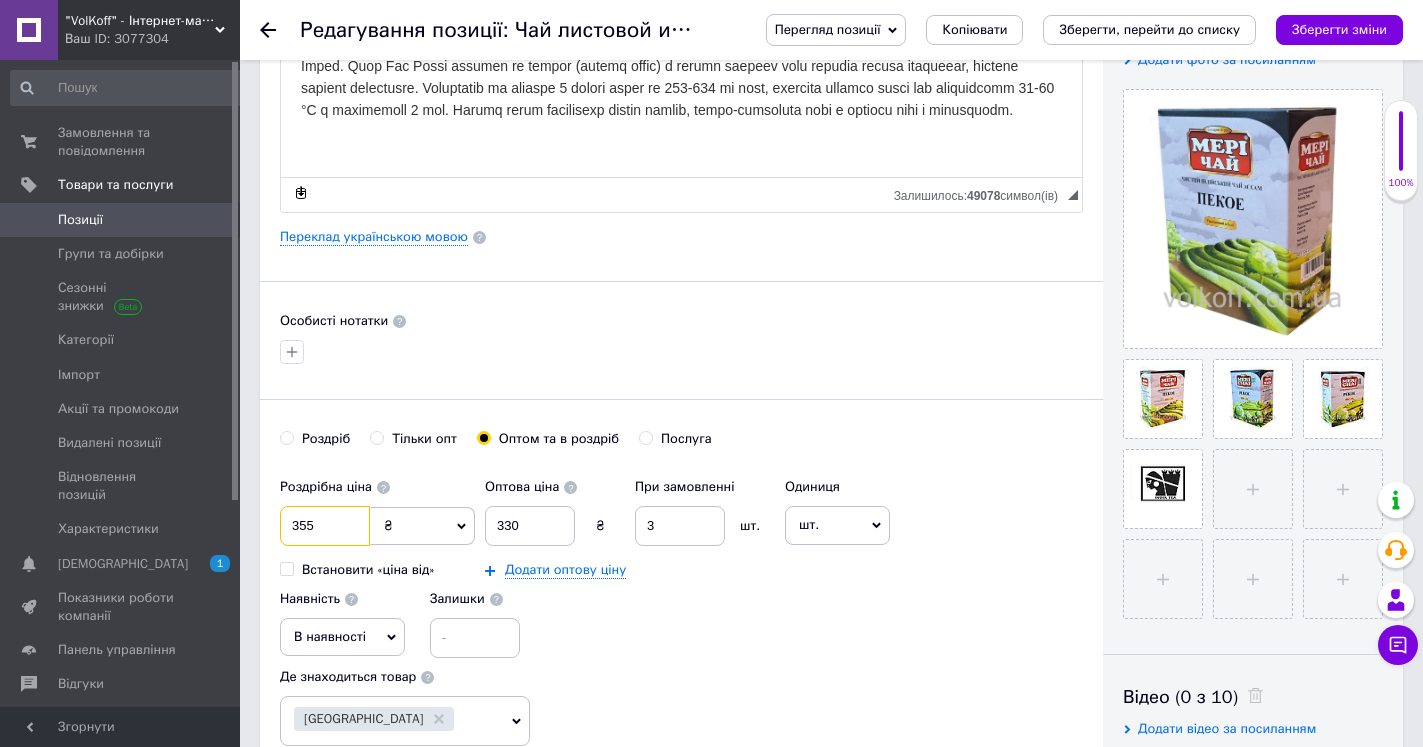 type on "355" 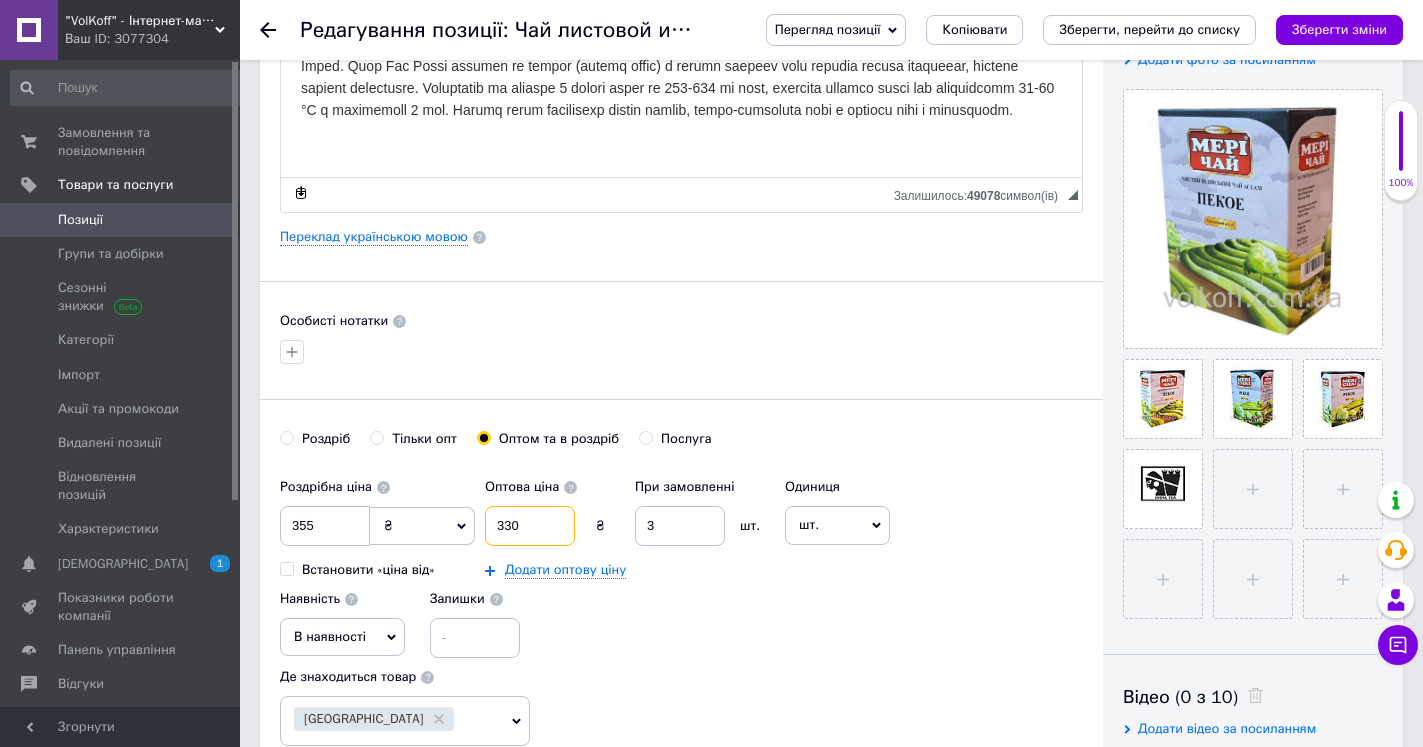 drag, startPoint x: 543, startPoint y: 523, endPoint x: 350, endPoint y: 559, distance: 196.32881 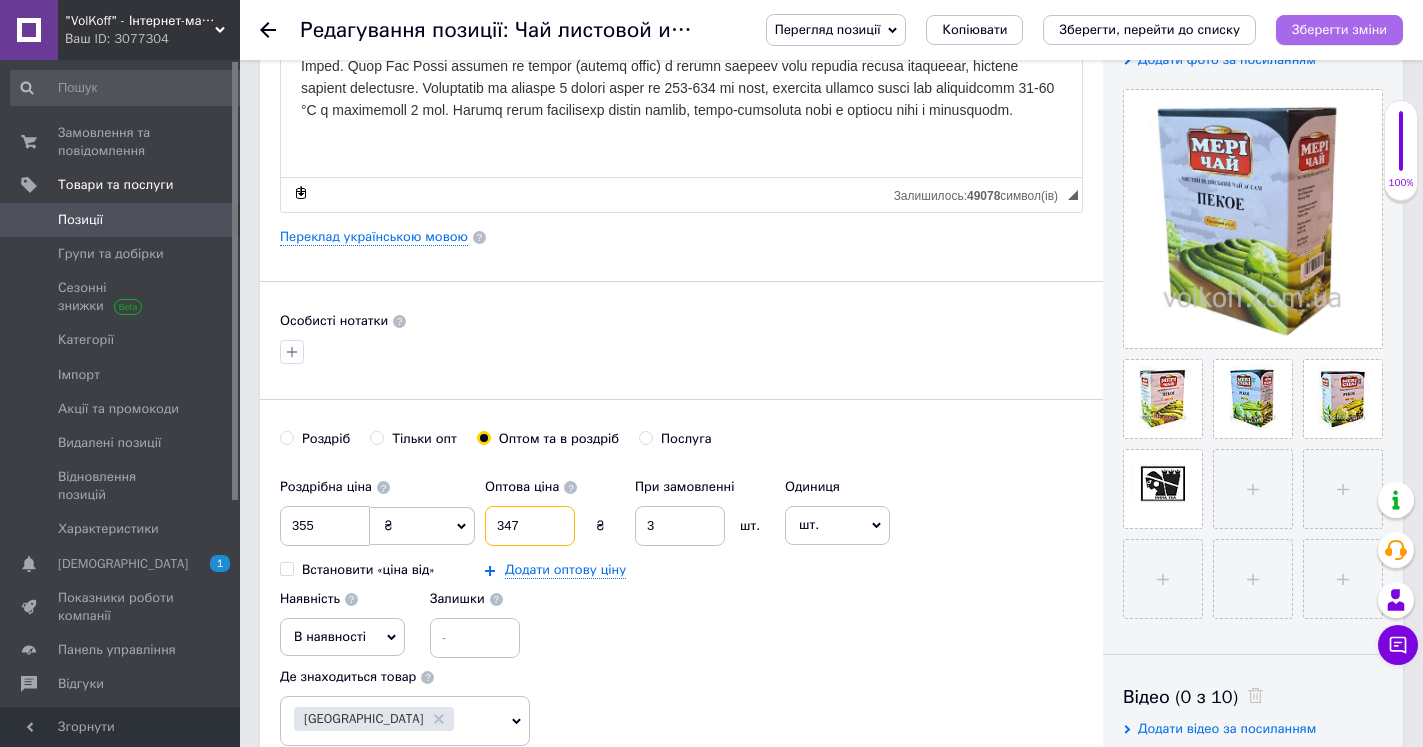 type on "347" 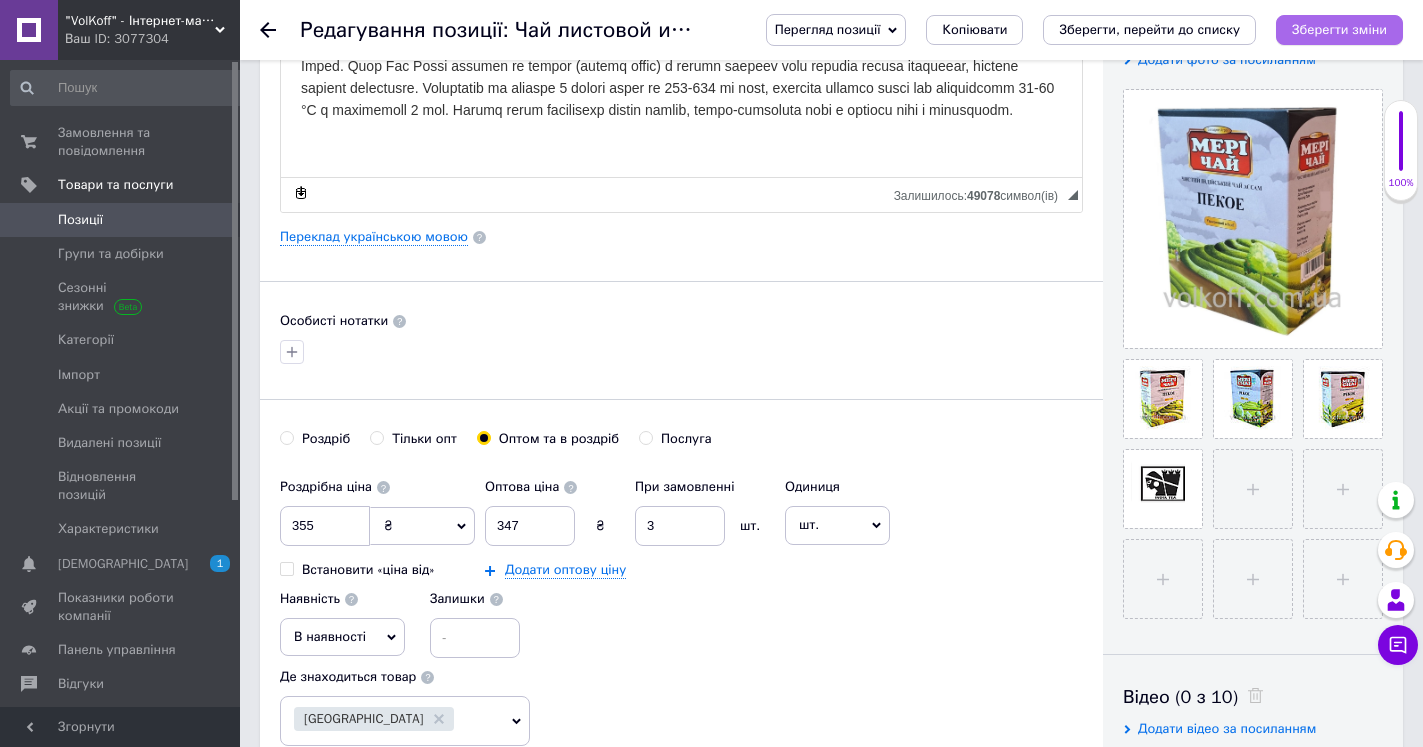 click on "Зберегти зміни" at bounding box center [1339, 30] 